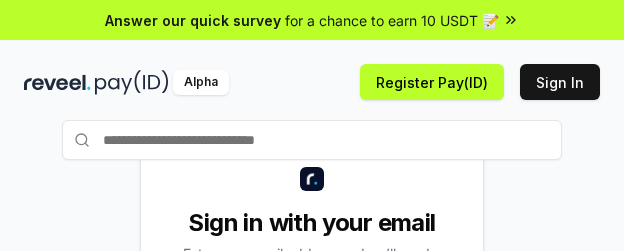scroll, scrollTop: 0, scrollLeft: 0, axis: both 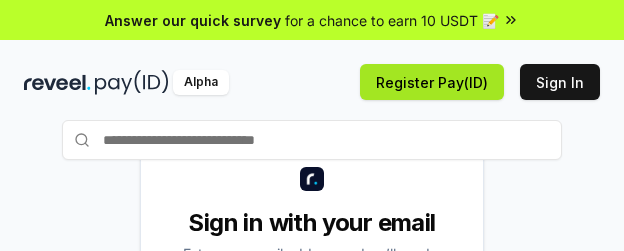 click on "Register Pay(ID)" at bounding box center (432, 82) 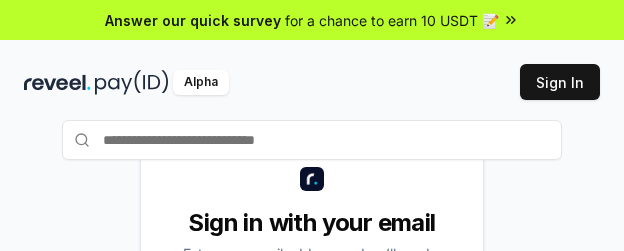 scroll, scrollTop: 0, scrollLeft: 0, axis: both 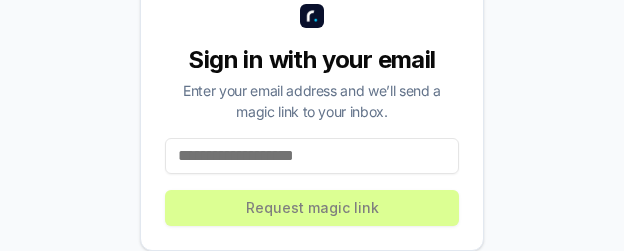 click at bounding box center [312, 156] 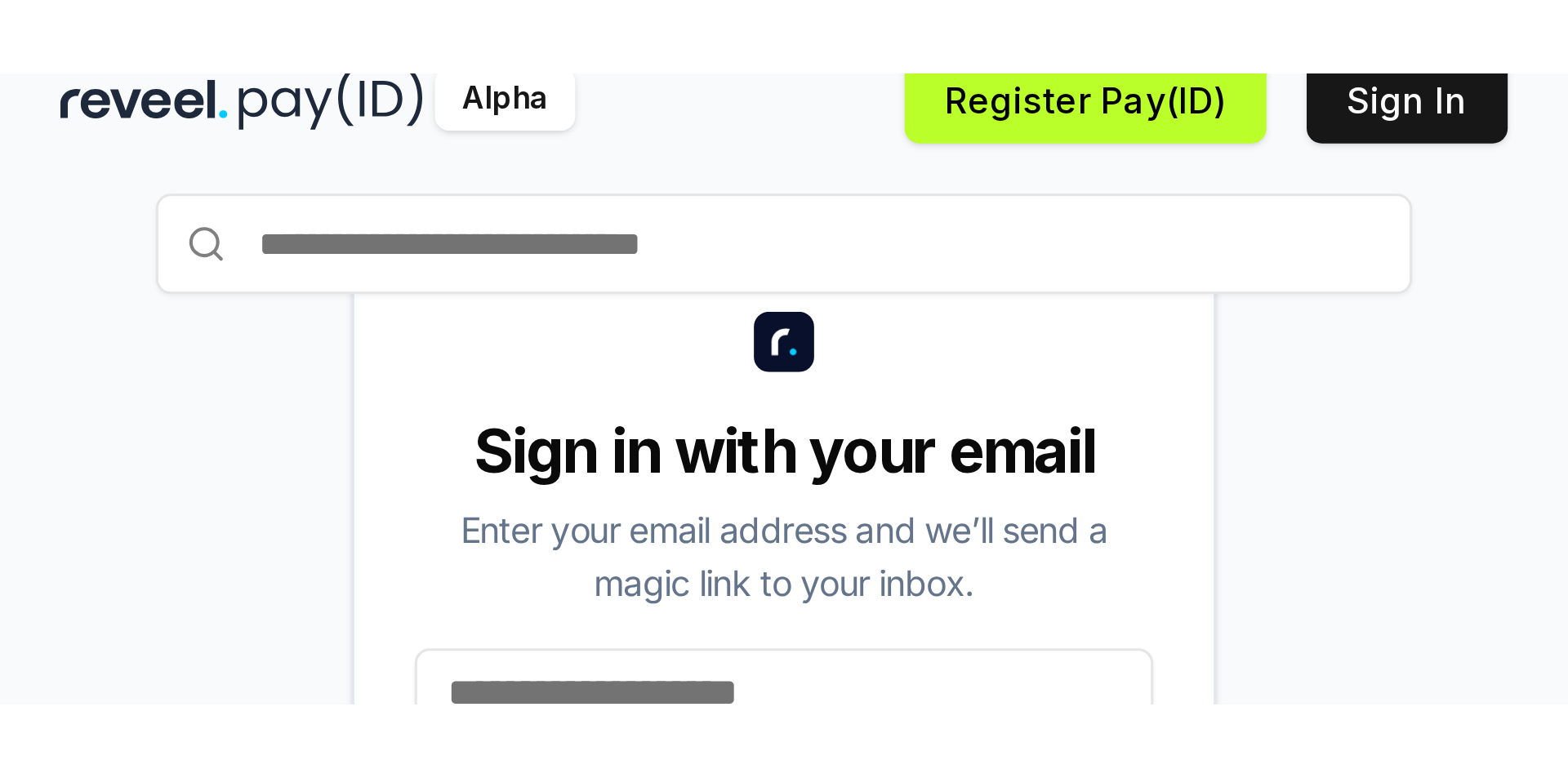 scroll, scrollTop: 133, scrollLeft: 0, axis: vertical 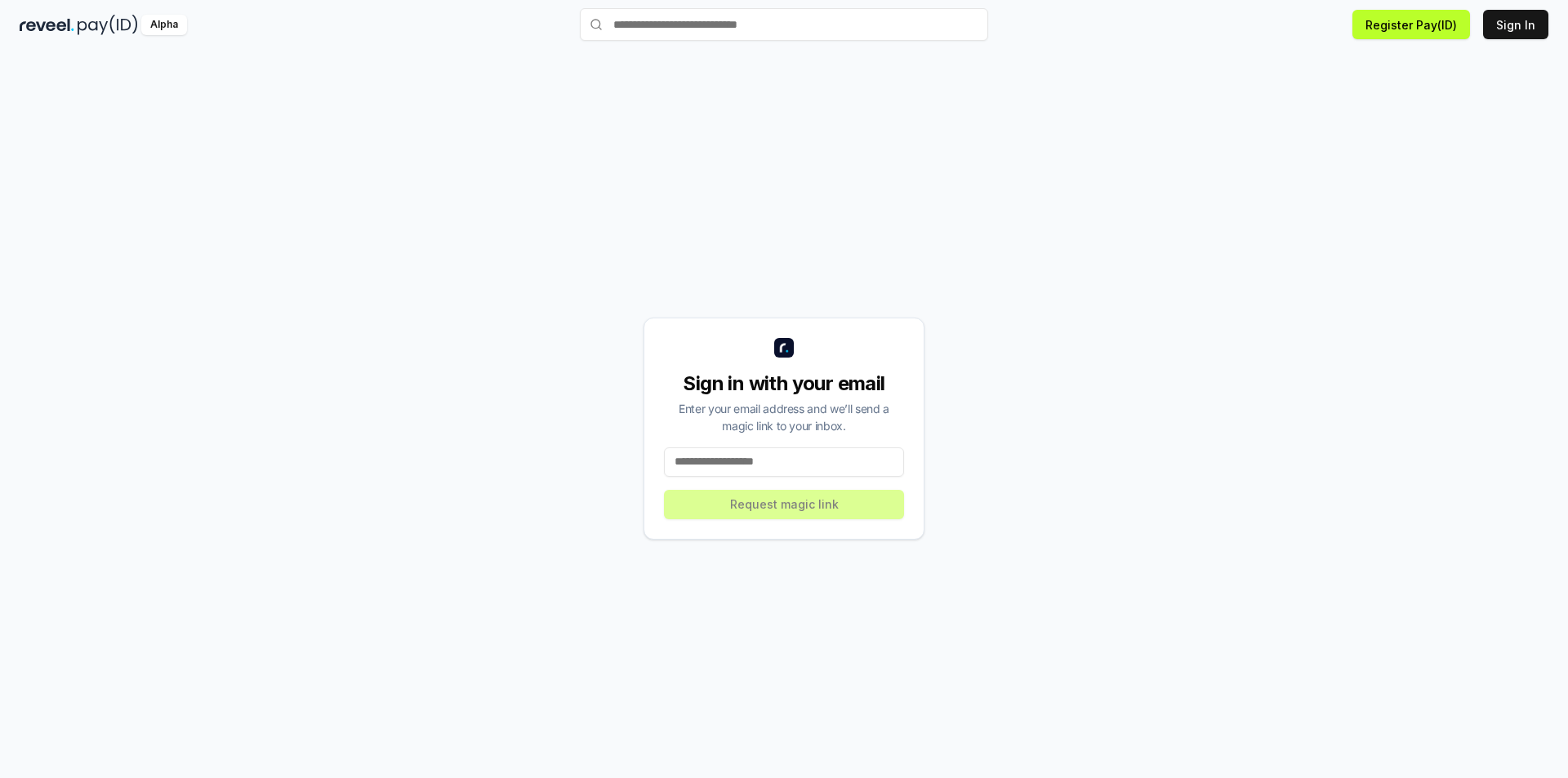 click at bounding box center [784, 462] 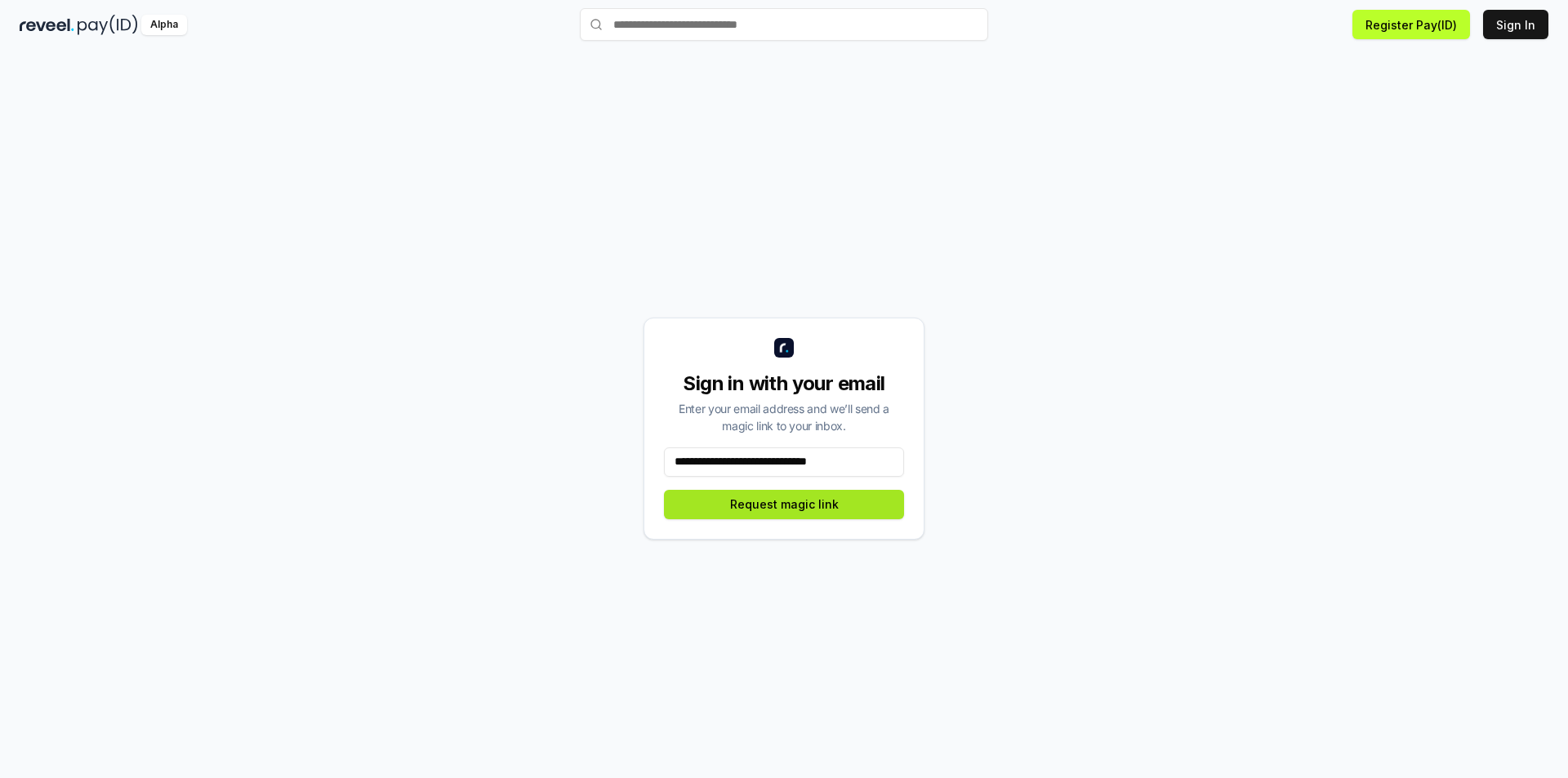 type on "**********" 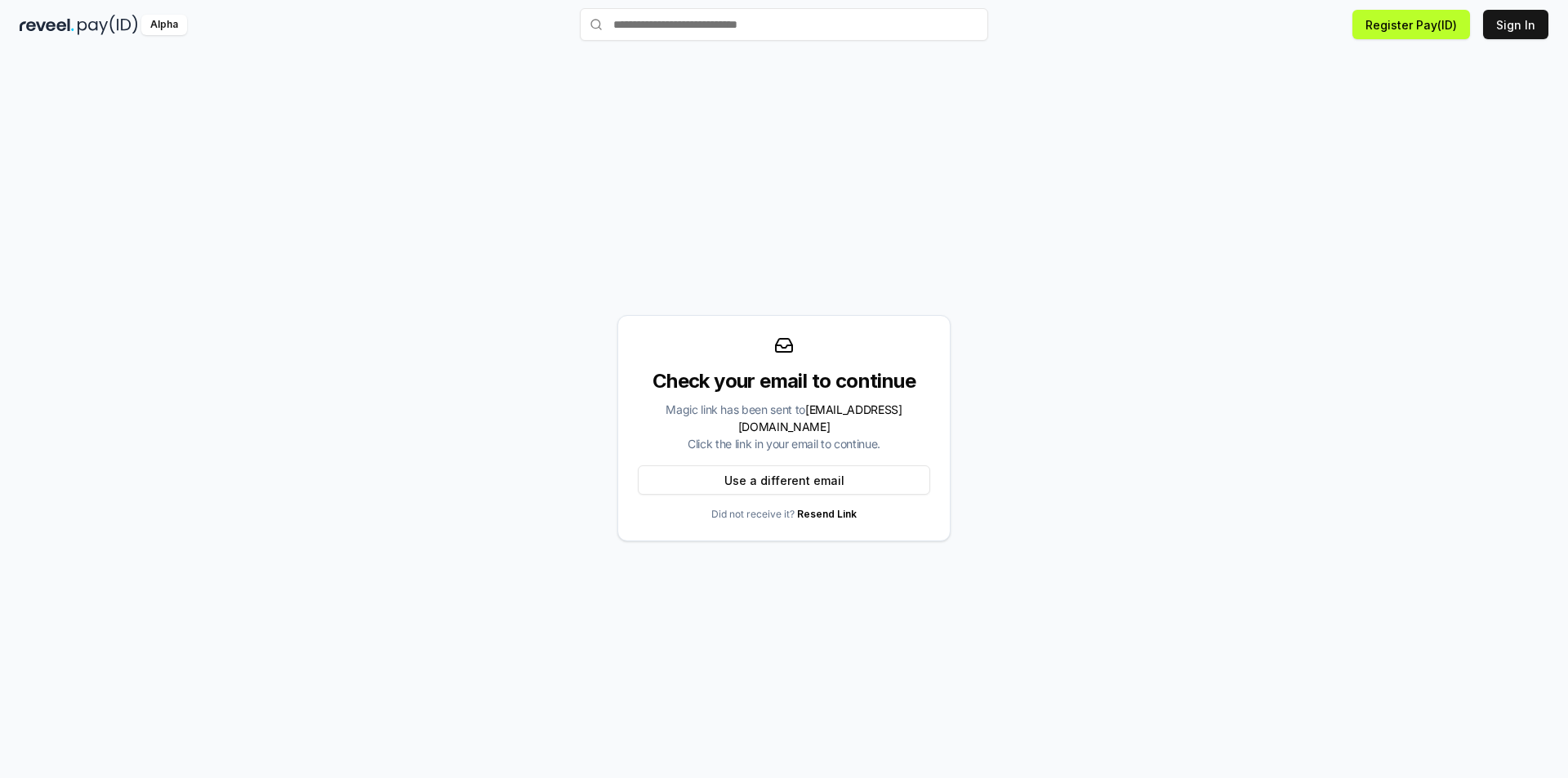 click on "Check your email to continue Magic link has been sent to  fostergregorypumx07927@gmail.com    Click the link in your email to continue. Use a different email Did not receive it?   Resend Link" at bounding box center [784, 428] 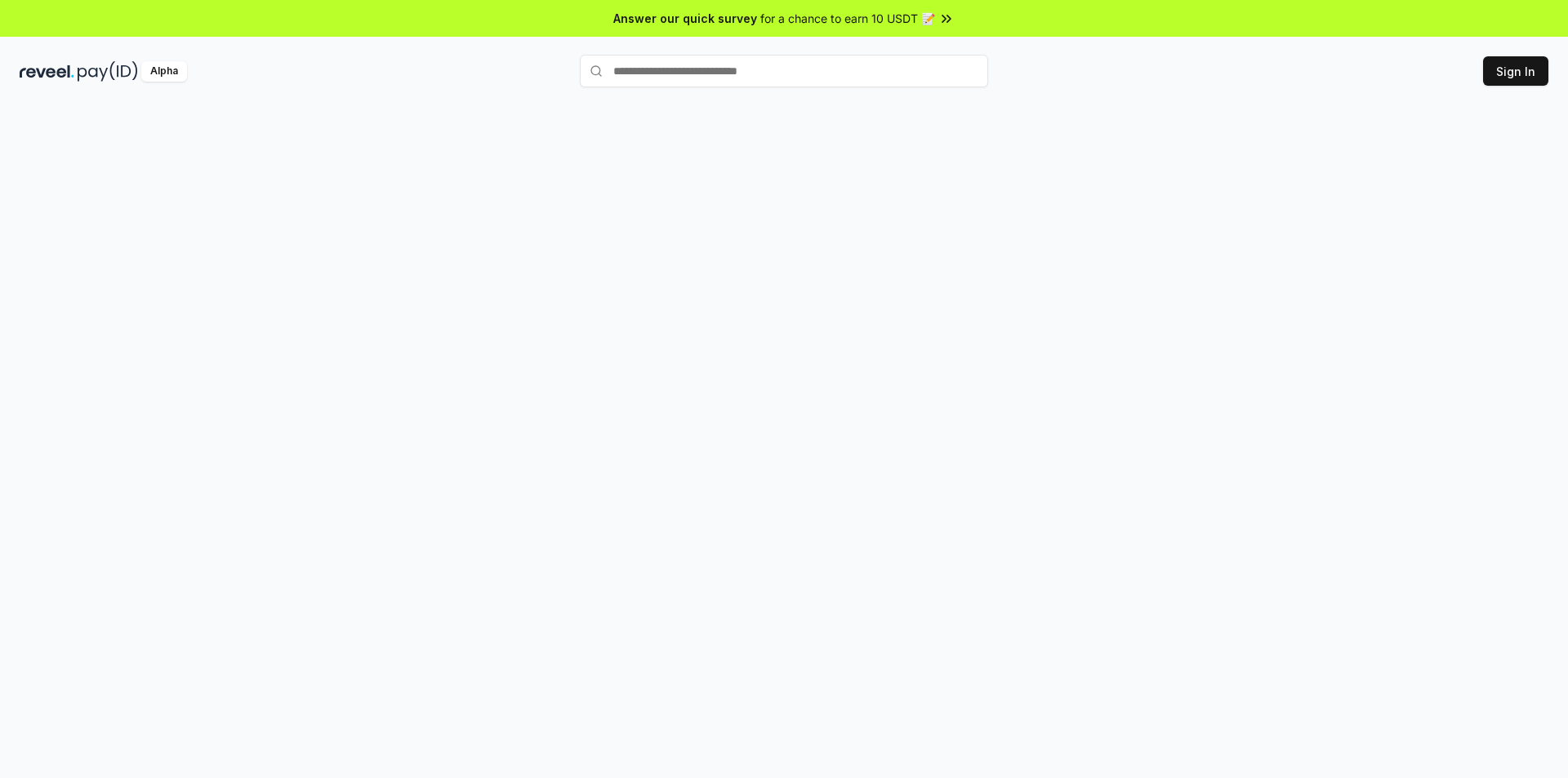 scroll, scrollTop: 0, scrollLeft: 0, axis: both 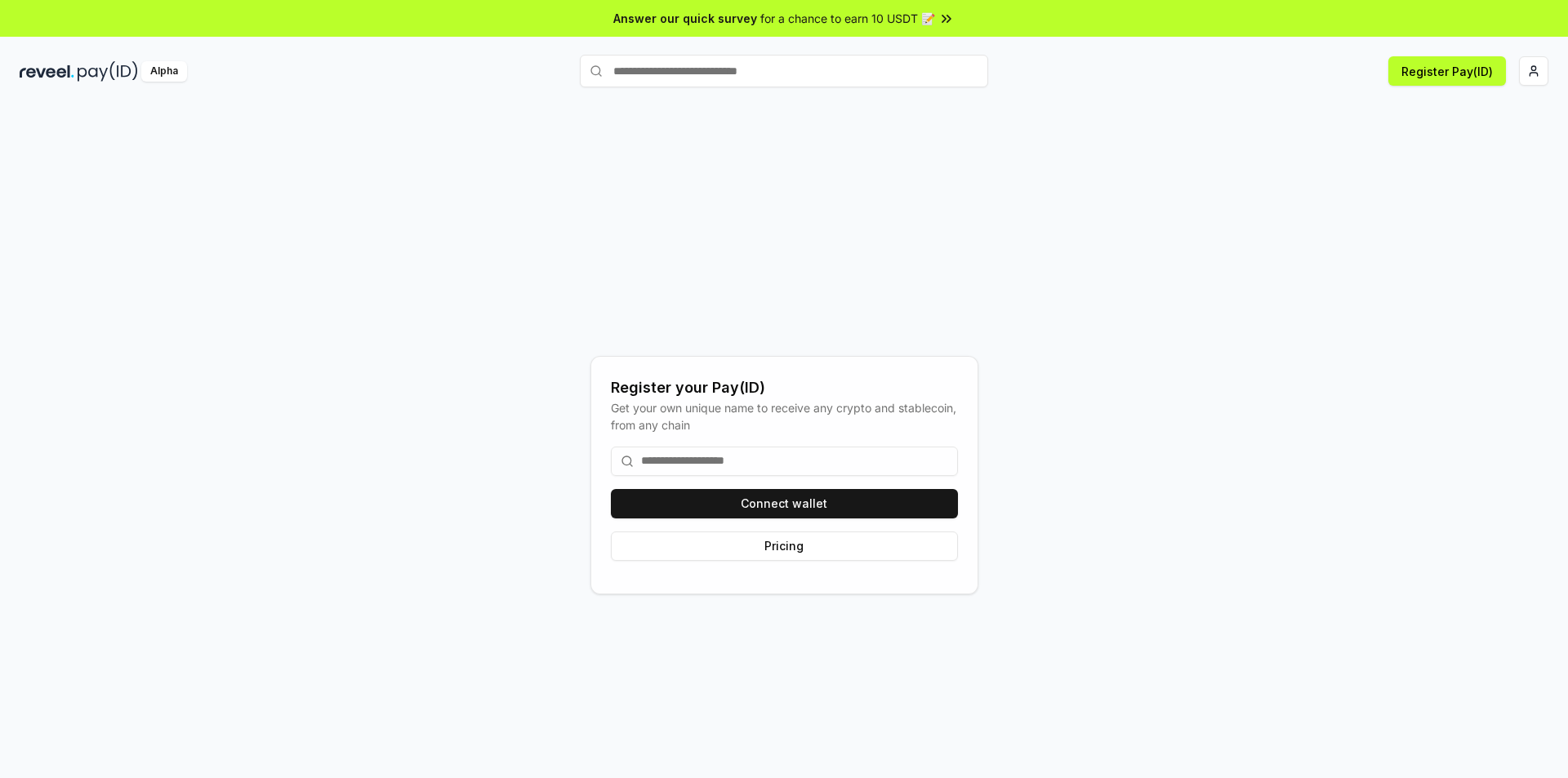 click on "Register your Pay(ID) Get your own unique name to receive any crypto and stablecoin, from any chain Connect wallet Pricing" at bounding box center (784, 458) 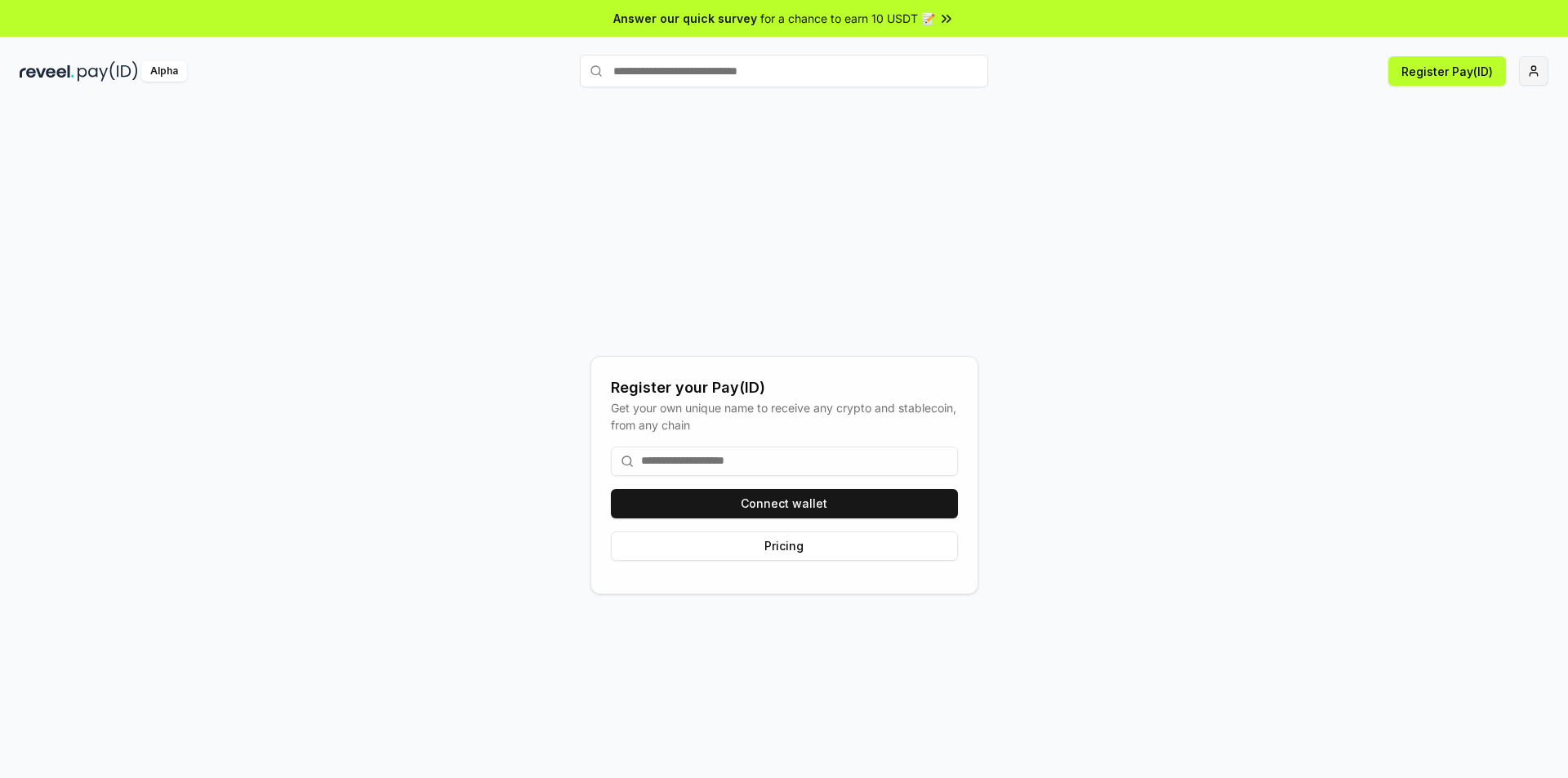 drag, startPoint x: 1517, startPoint y: 79, endPoint x: 1548, endPoint y: 74, distance: 31.40064 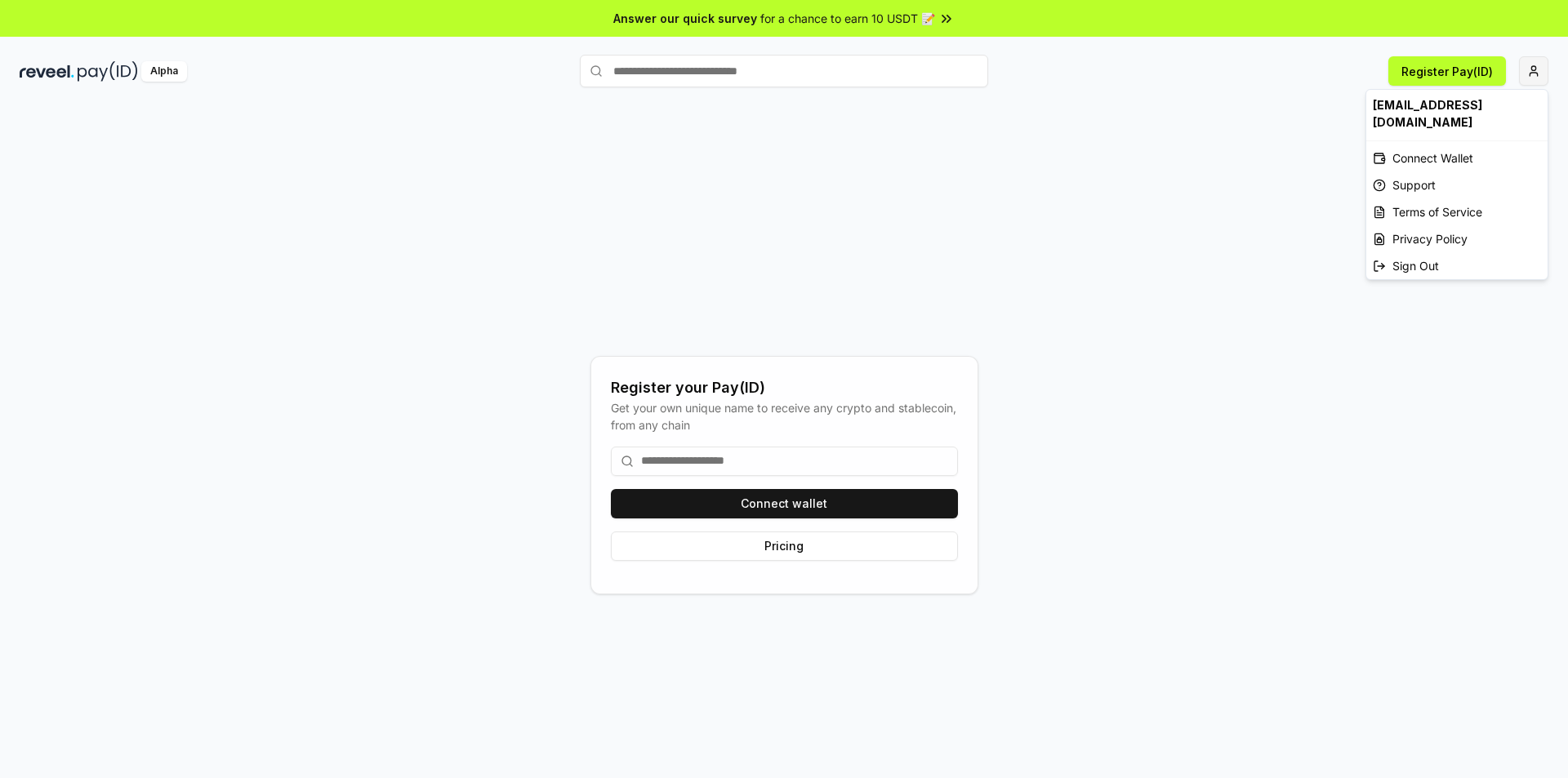 click on "Answer our quick survey for a chance to earn 10 USDT 📝 Alpha Register Pay(ID) Register your Pay(ID) Get your own unique name to receive any crypto and stablecoin, from any chain Connect wallet Pricing [EMAIL_ADDRESS][DOMAIN_NAME]   Connect Wallet   Support   Terms of Service   Privacy Policy   Sign Out" at bounding box center (784, 389) 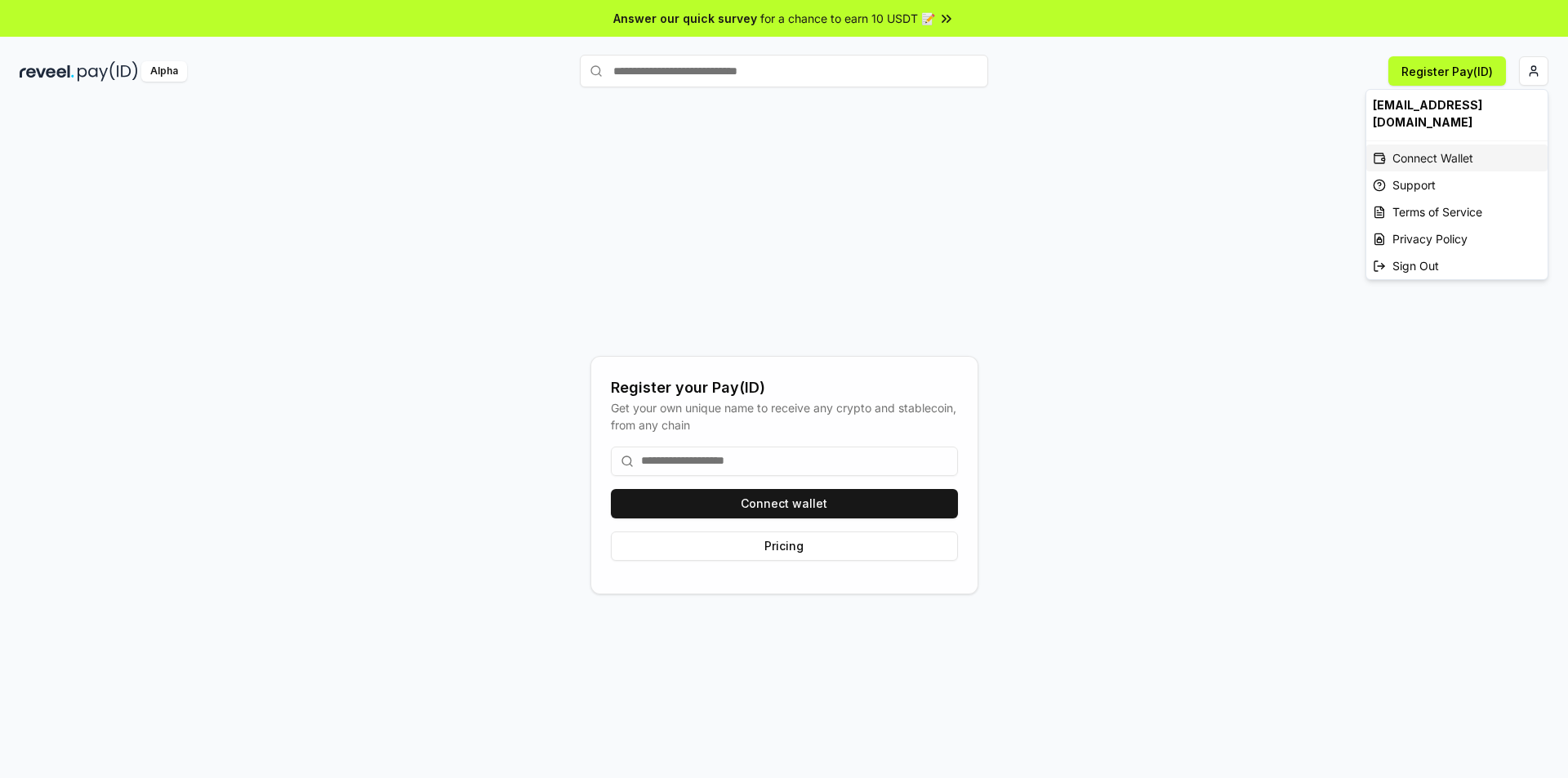 click on "Connect Wallet" at bounding box center [1457, 158] 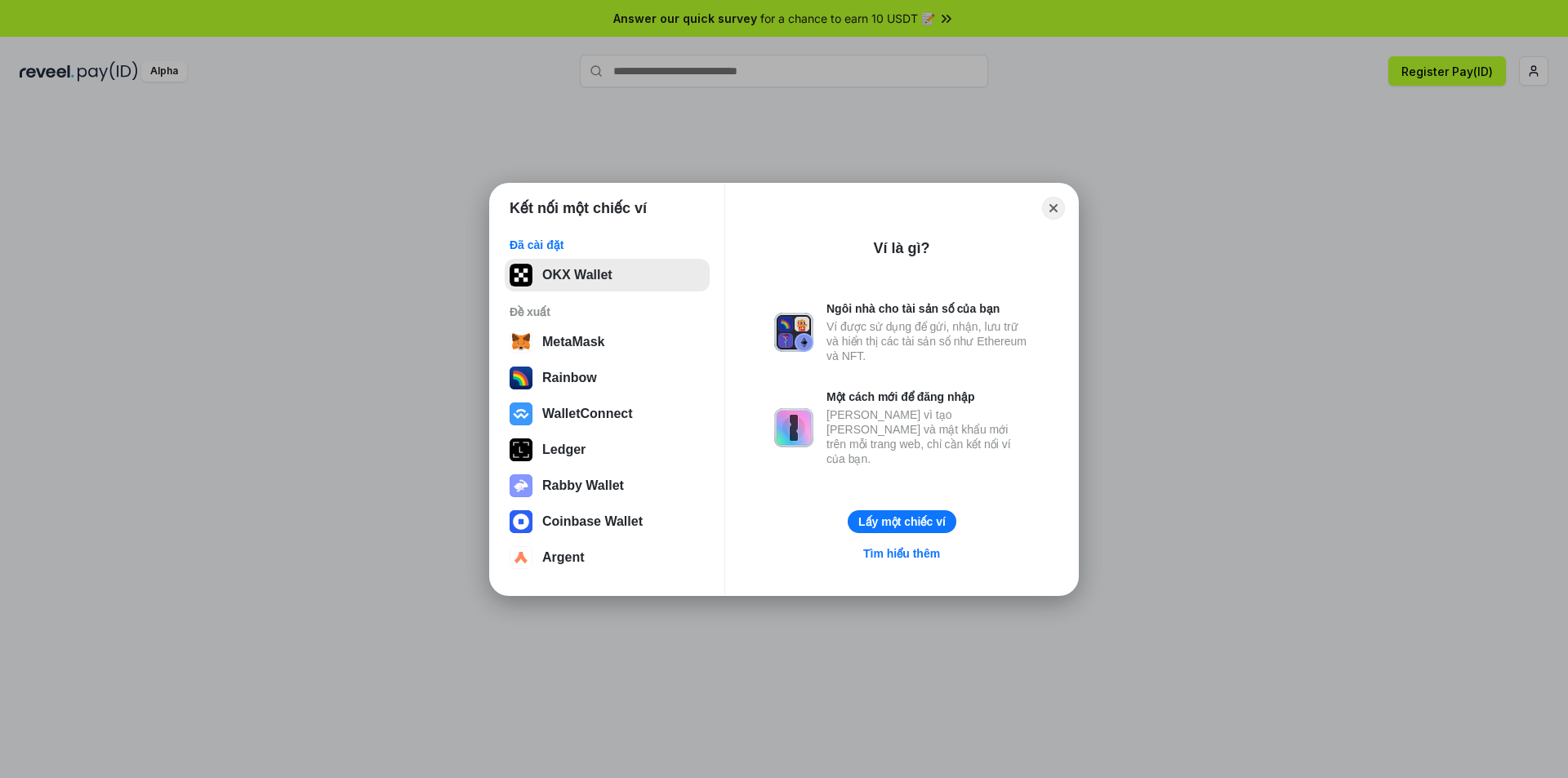 click on "OKX Wallet" at bounding box center (607, 275) 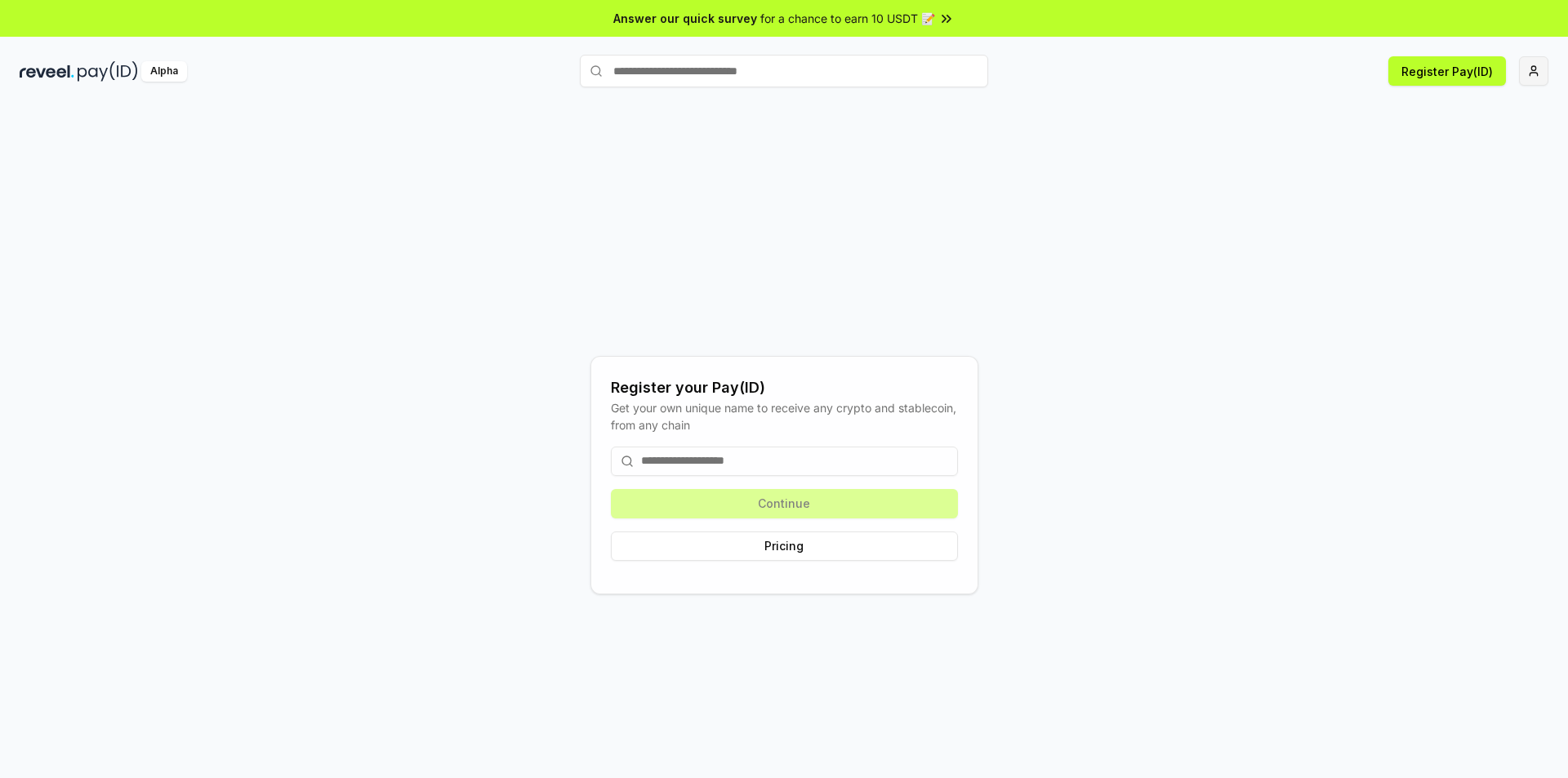 click on "Answer our quick survey for a chance to earn 10 USDT 📝 Alpha Register Pay(ID) Register your Pay(ID) Get your own unique name to receive any crypto and stablecoin, from any chain Continue Pricing" at bounding box center (784, 389) 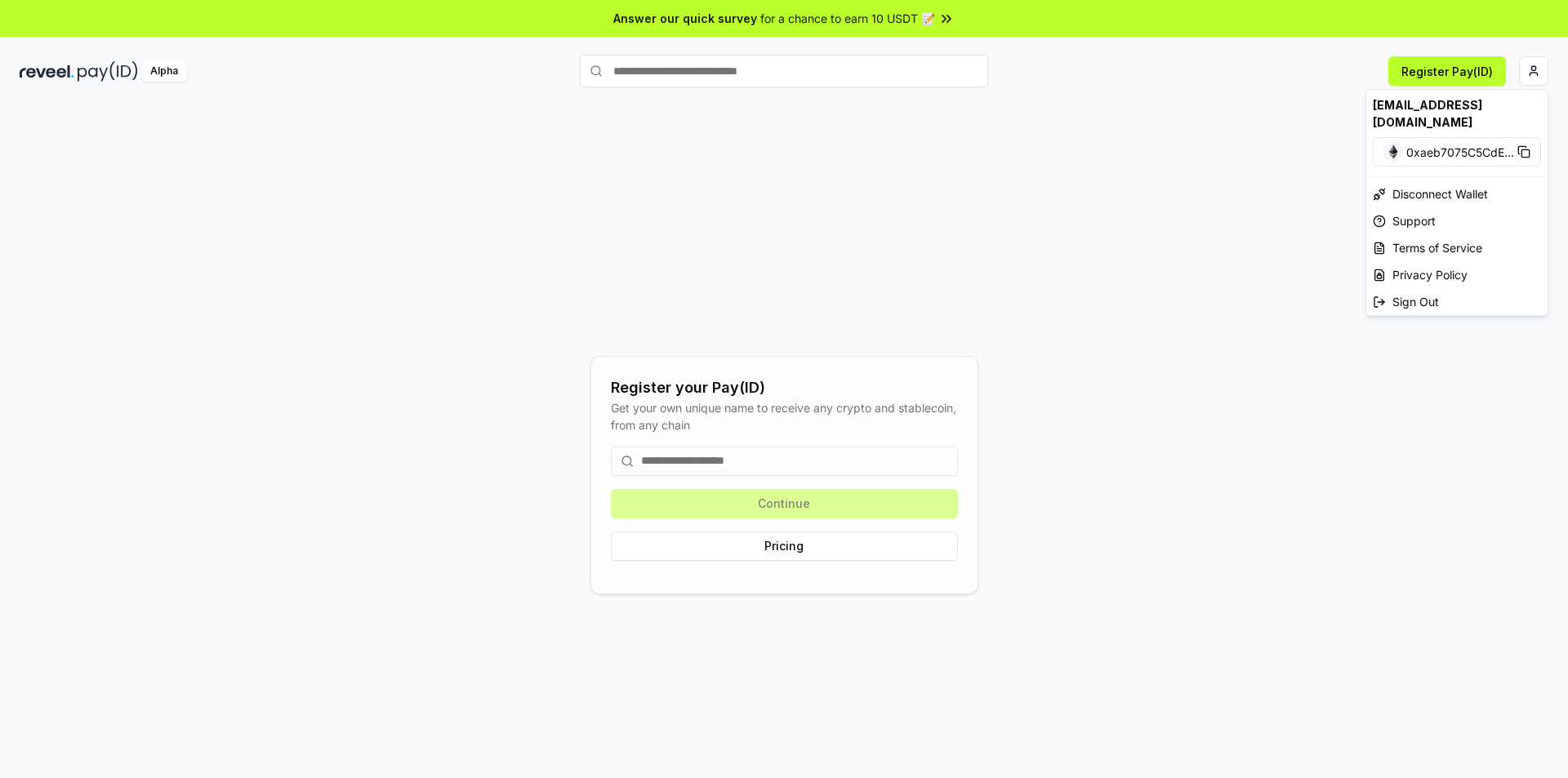 drag, startPoint x: 1075, startPoint y: 162, endPoint x: 890, endPoint y: 256, distance: 207.51145 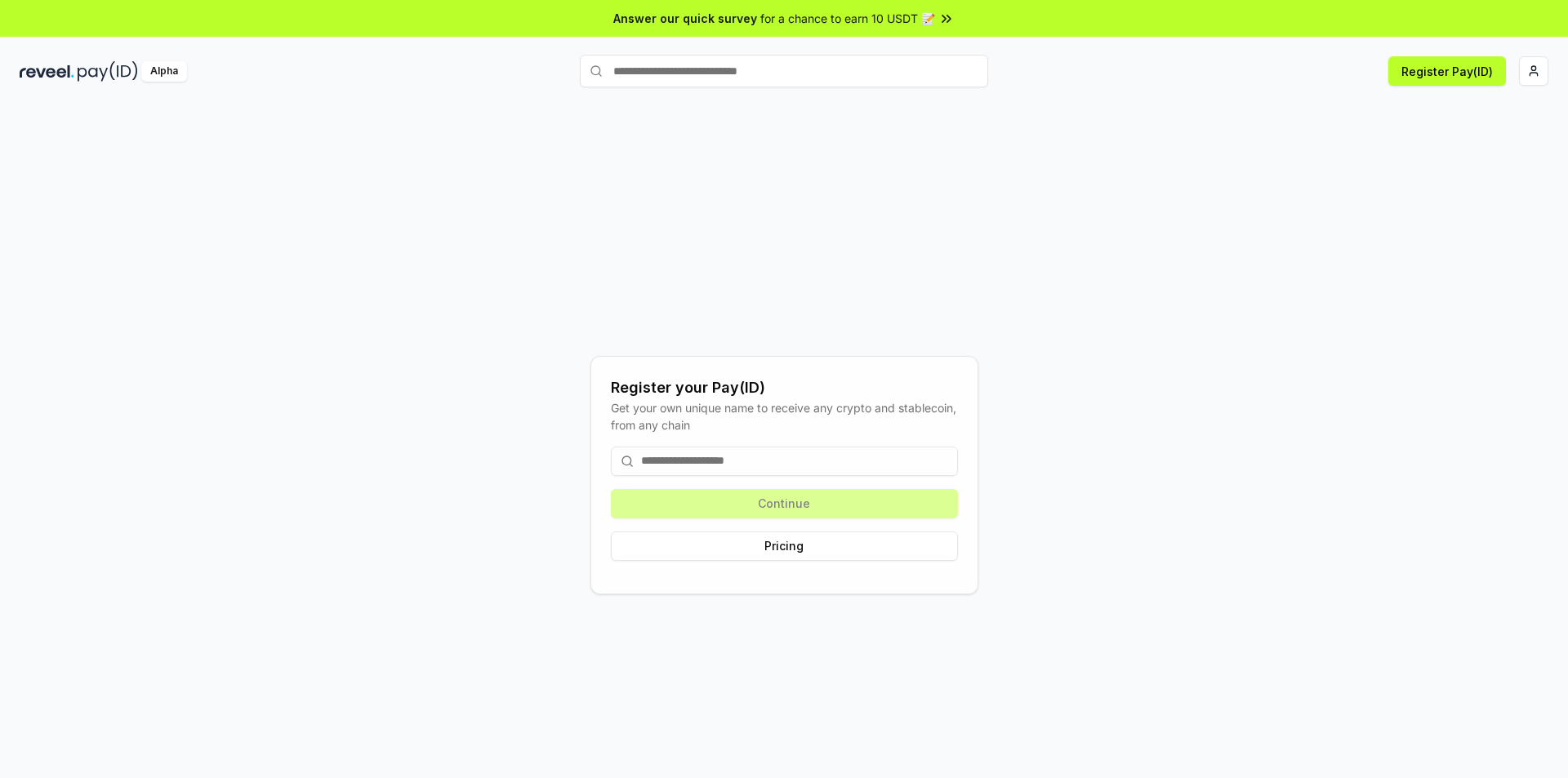 click at bounding box center (784, 461) 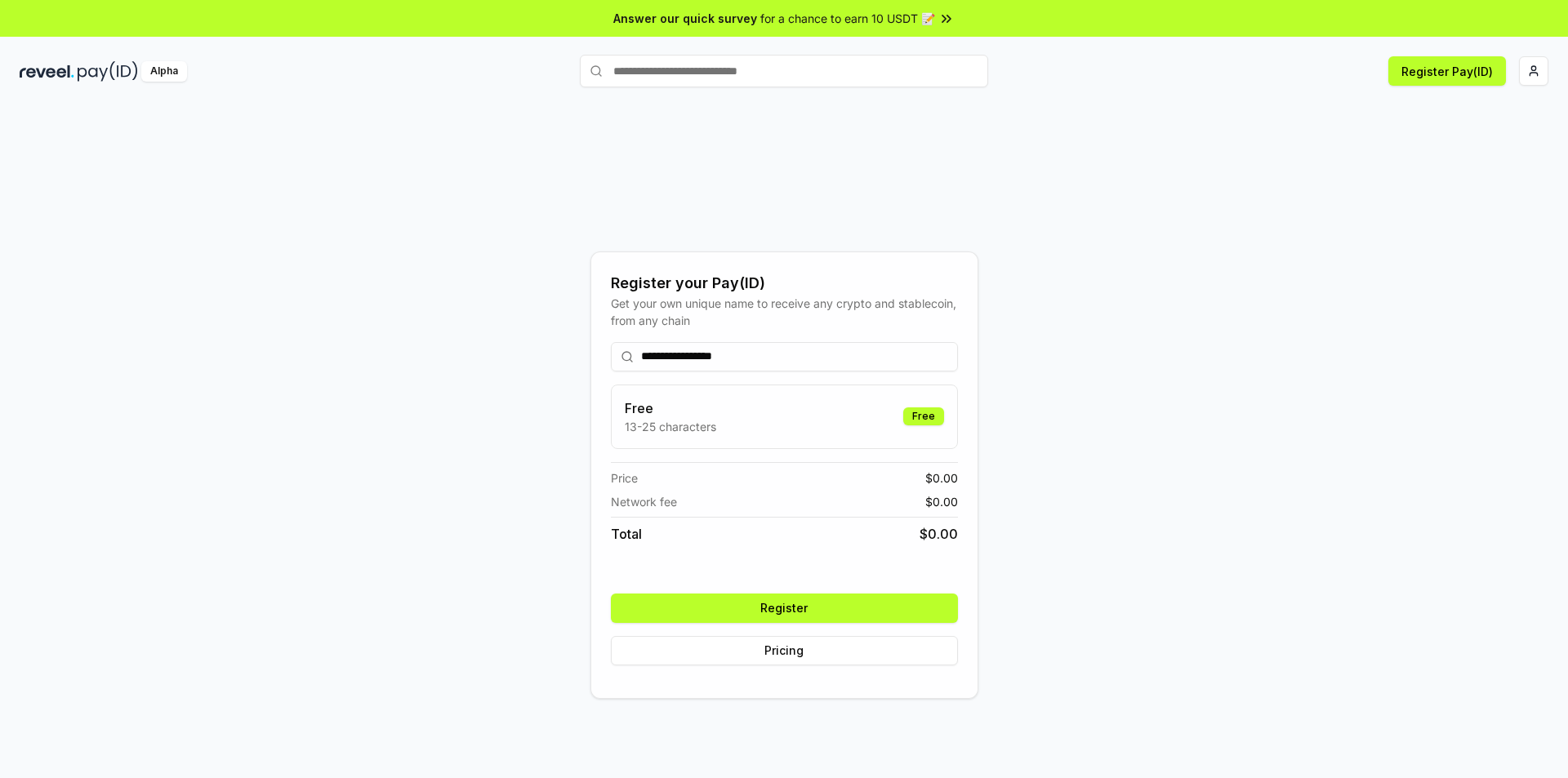 type on "**********" 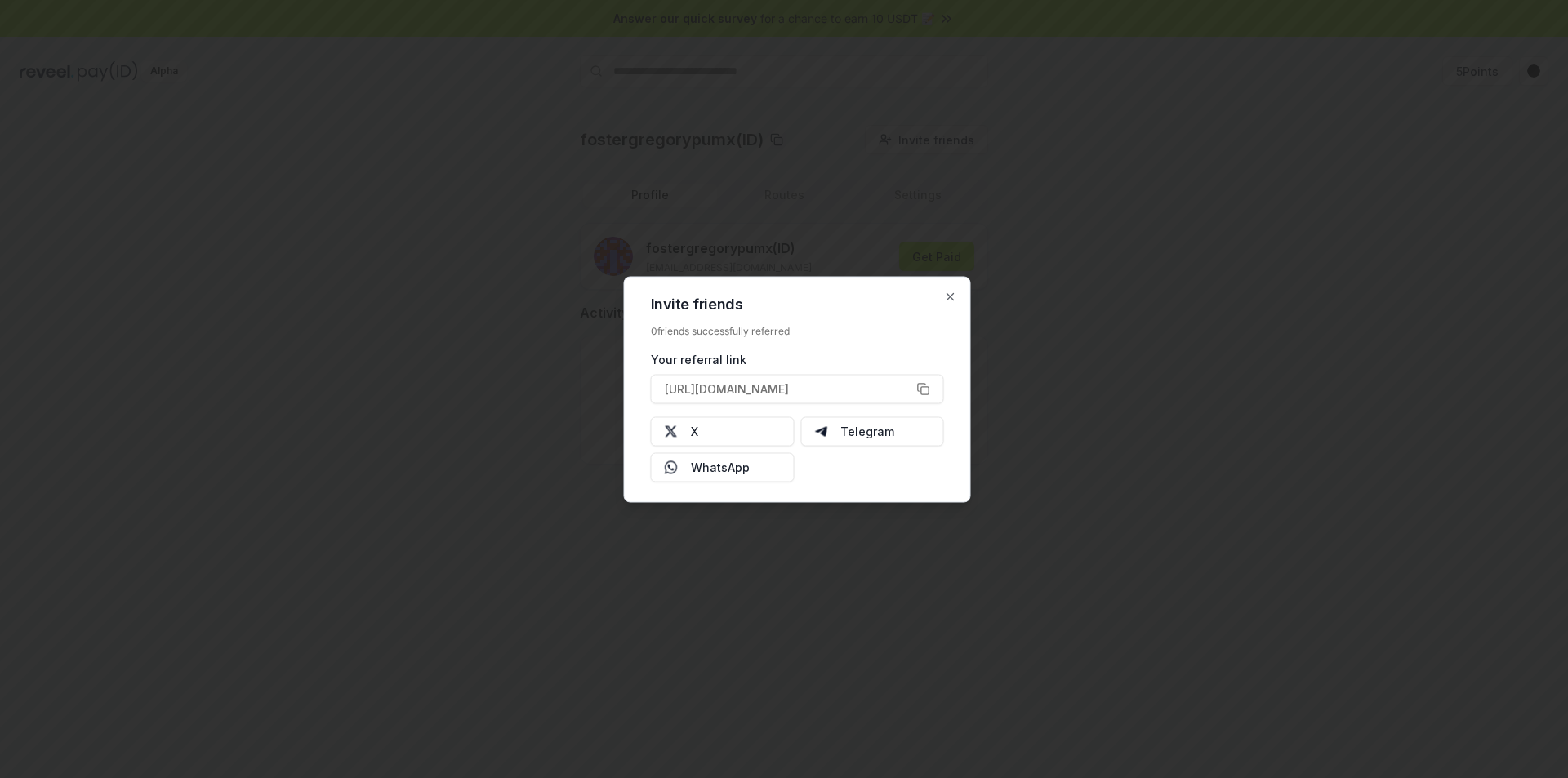 scroll, scrollTop: 0, scrollLeft: 0, axis: both 